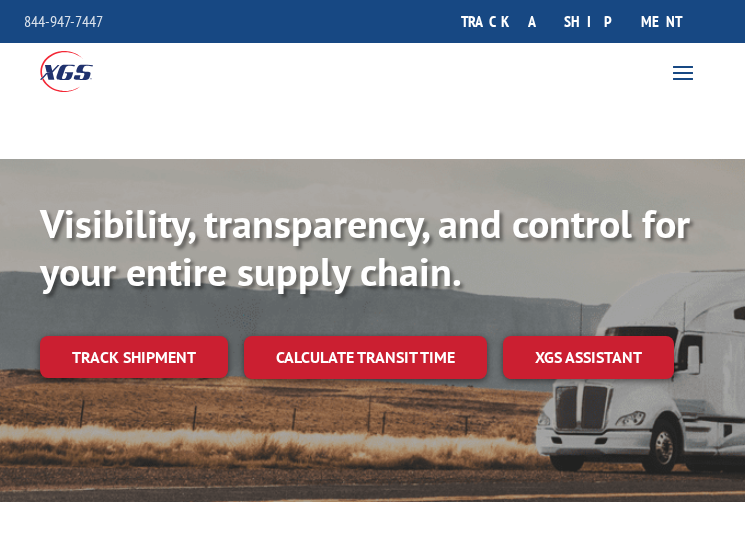 scroll, scrollTop: 0, scrollLeft: 0, axis: both 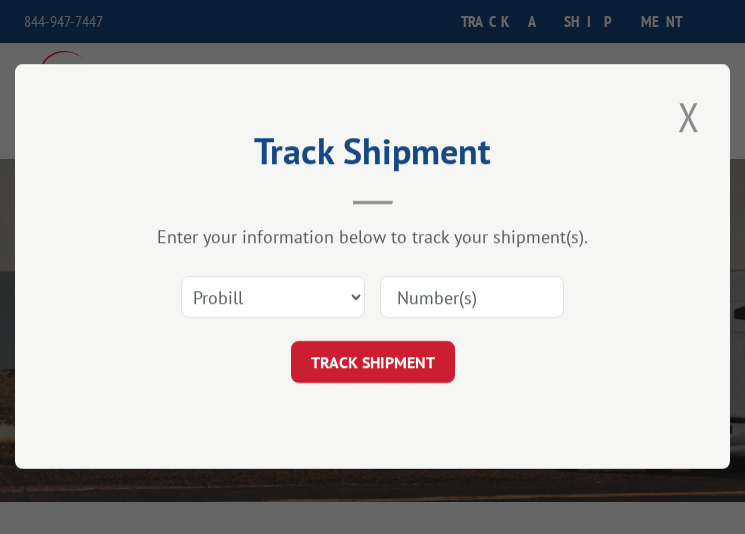 click on "Select category... Probill BOL PO" at bounding box center (372, 298) 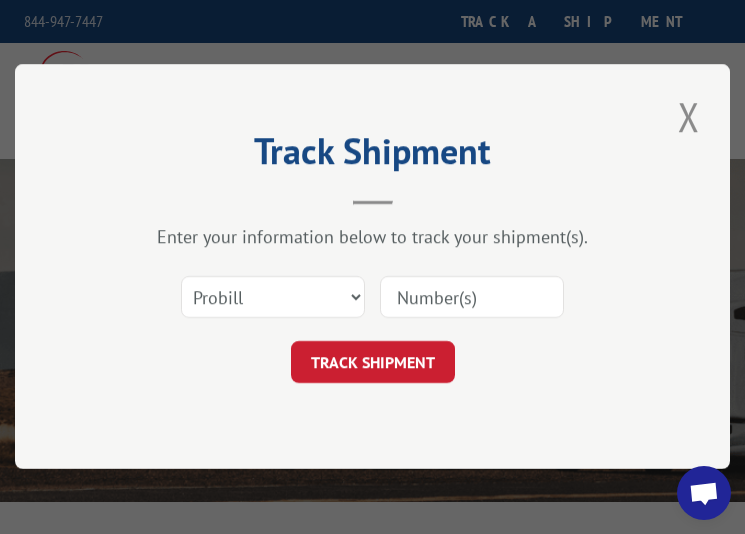 click at bounding box center (472, 298) 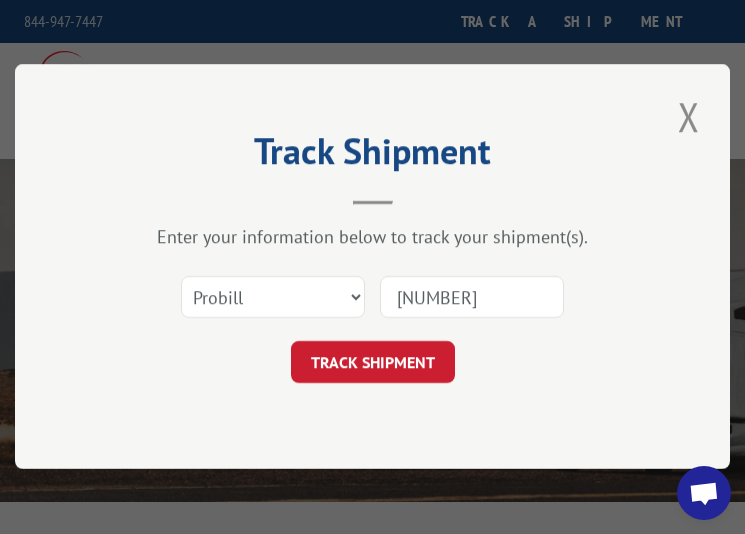 type on "17401718" 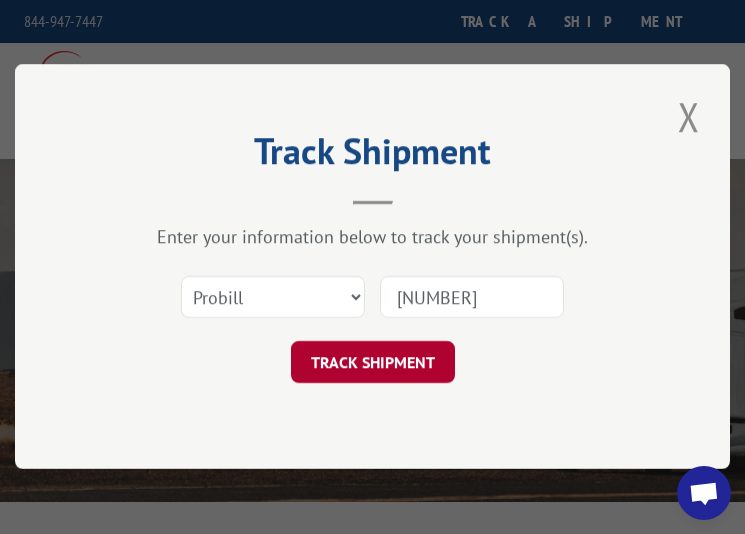 click on "TRACK SHIPMENT" at bounding box center (373, 363) 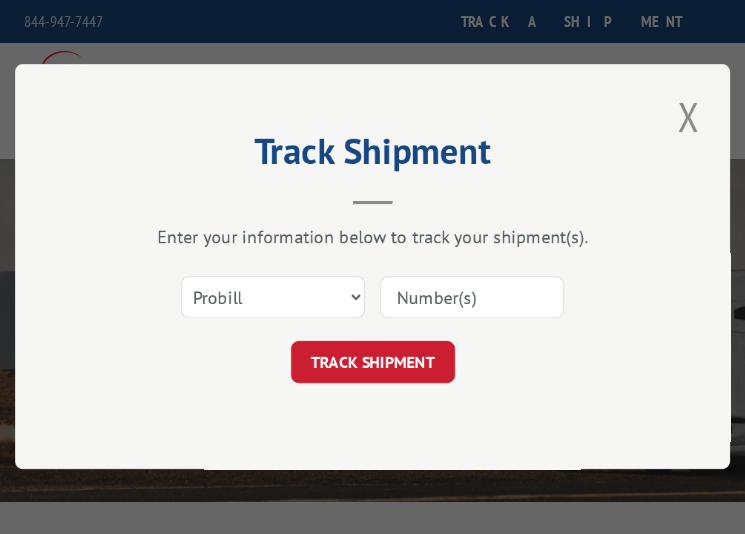 scroll, scrollTop: 0, scrollLeft: 0, axis: both 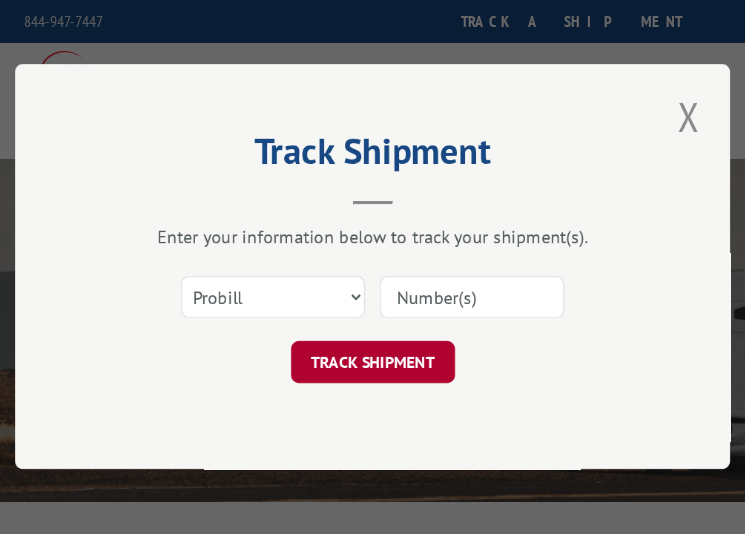 paste on "[NUMBER]" 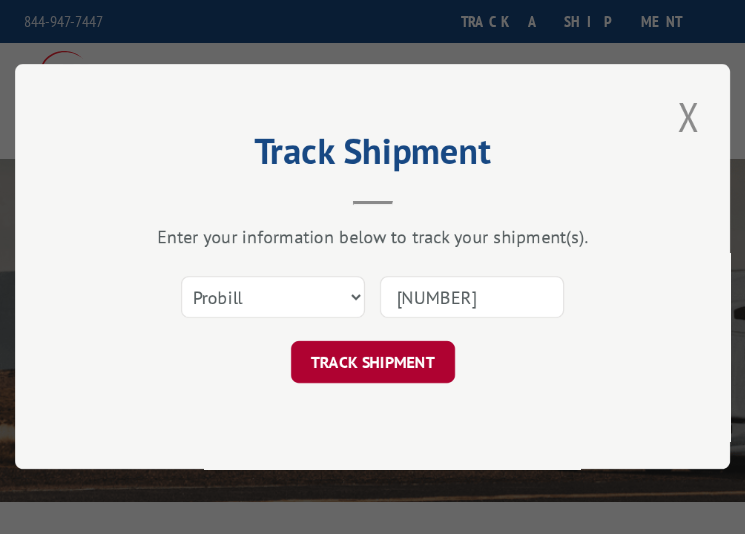 type on "[NUMBER]" 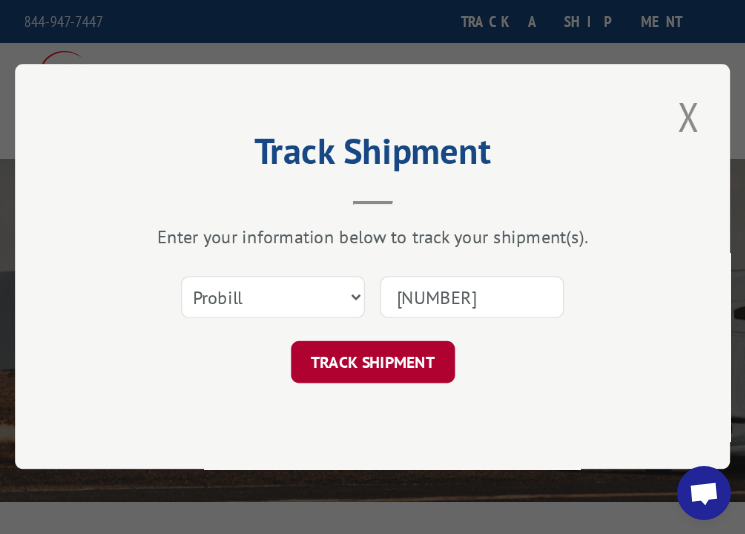 click on "TRACK SHIPMENT" at bounding box center (373, 363) 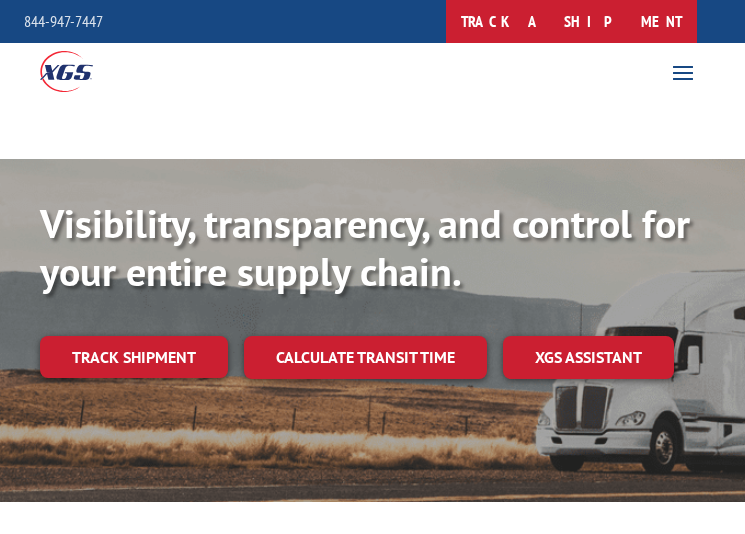 scroll, scrollTop: 0, scrollLeft: 0, axis: both 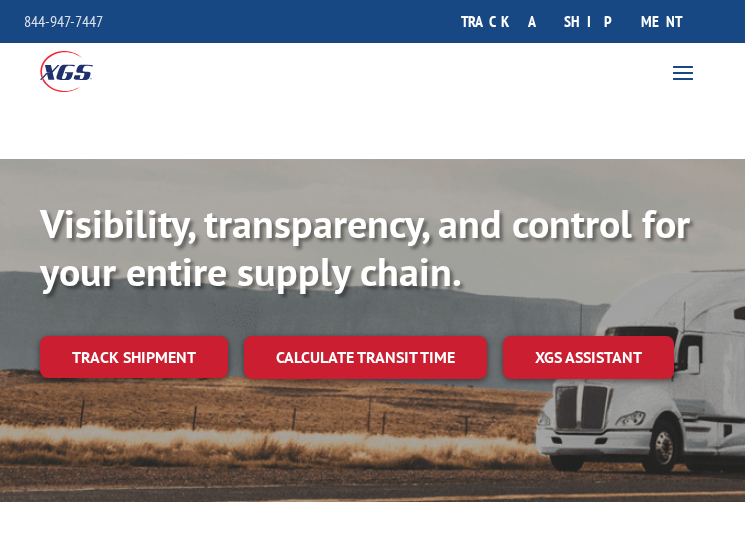 drag, startPoint x: 646, startPoint y: 28, endPoint x: 634, endPoint y: 84, distance: 57.271286 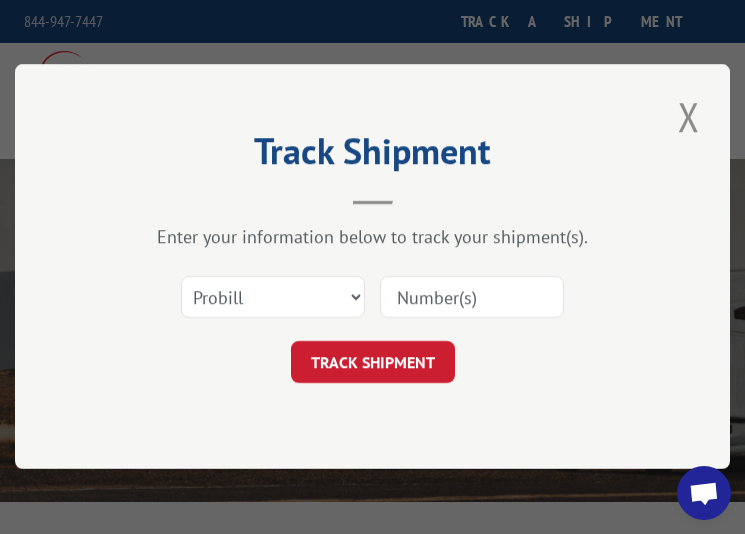 drag, startPoint x: 535, startPoint y: 300, endPoint x: 512, endPoint y: 307, distance: 24.04163 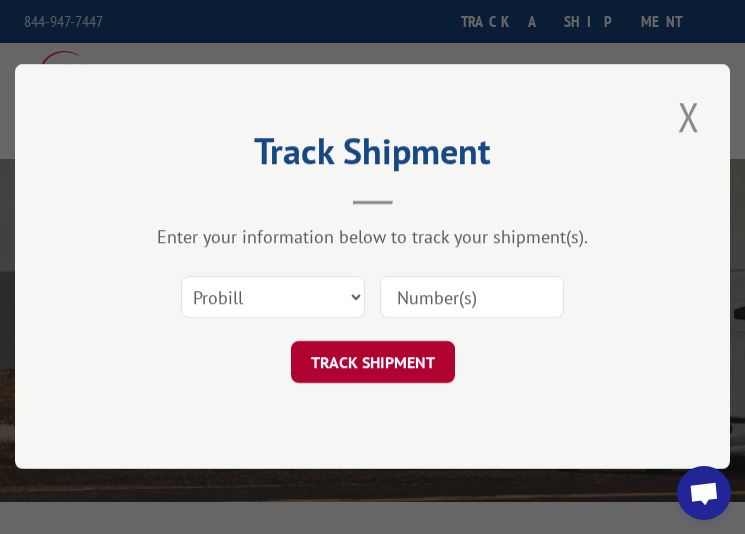 paste on "17401714" 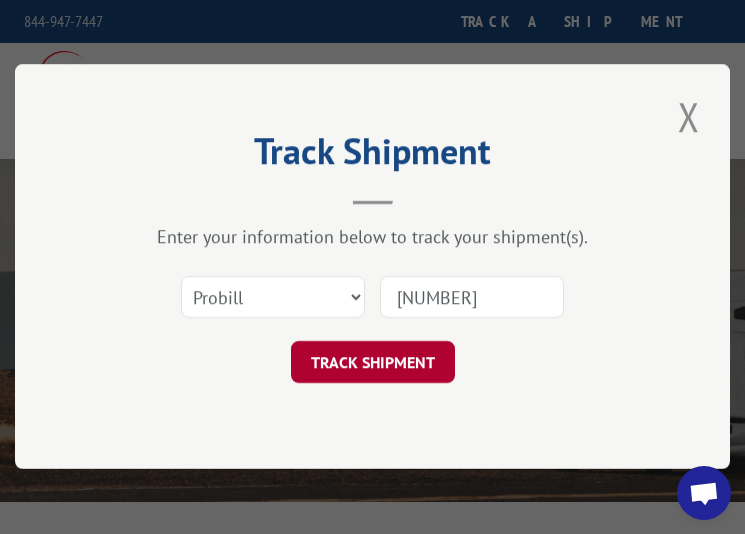 type on "17401714" 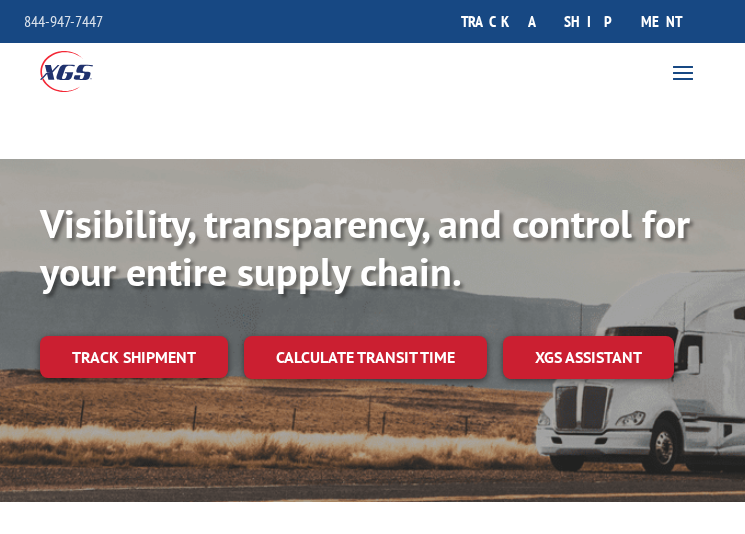 click on "track a shipment" at bounding box center [571, 21] 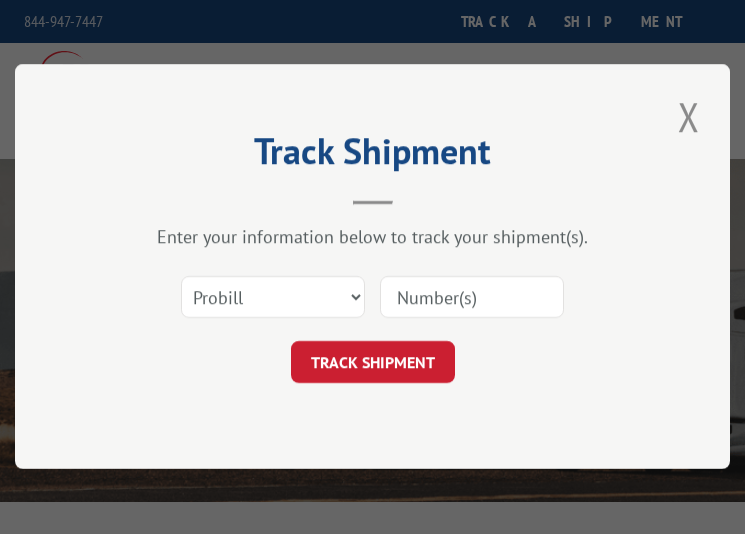 paste on "17401711" 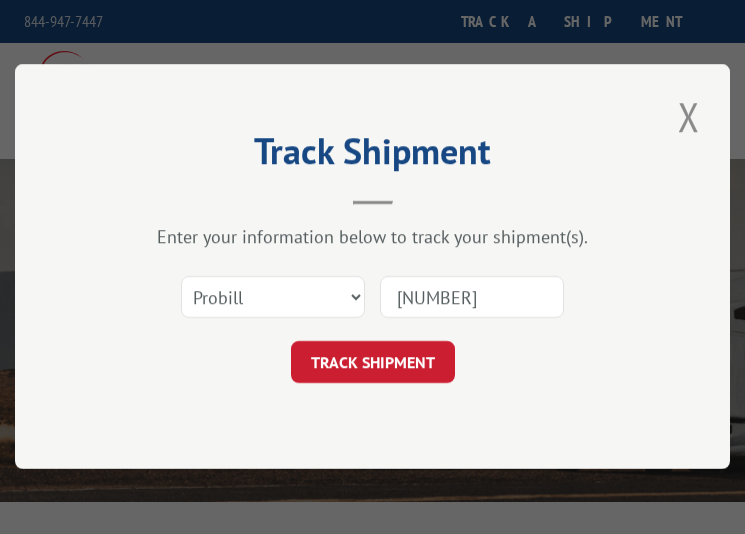 drag, startPoint x: 503, startPoint y: 289, endPoint x: 467, endPoint y: 316, distance: 45 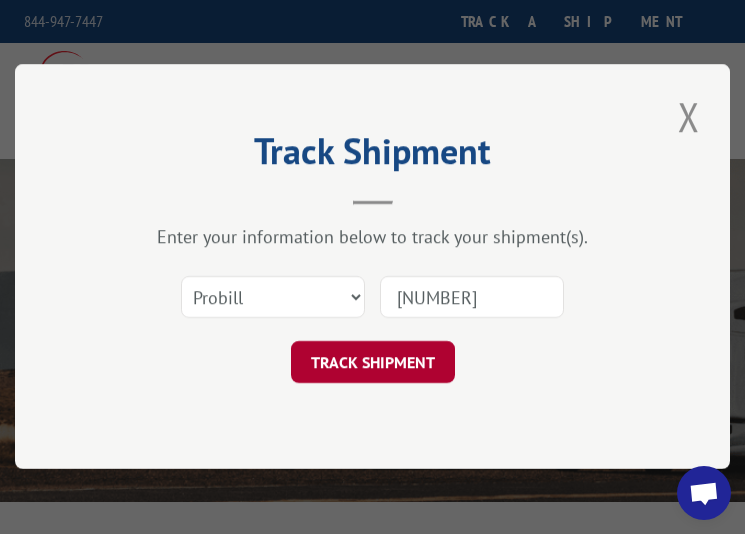 type on "17401711" 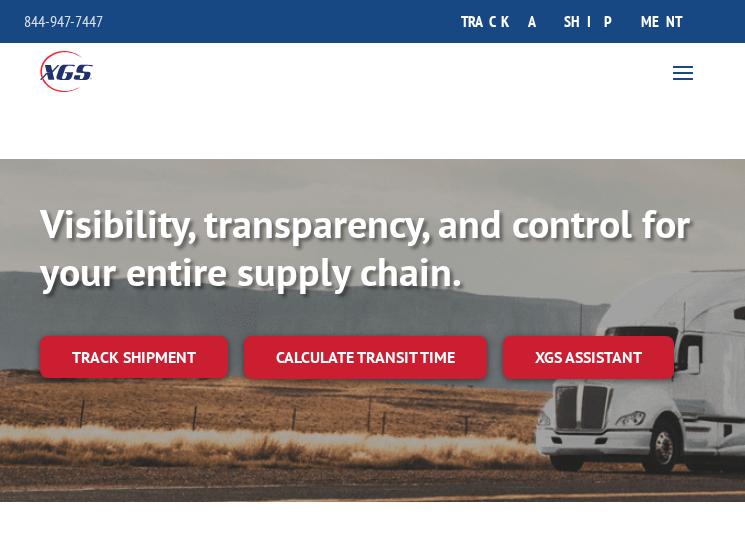scroll, scrollTop: 0, scrollLeft: 0, axis: both 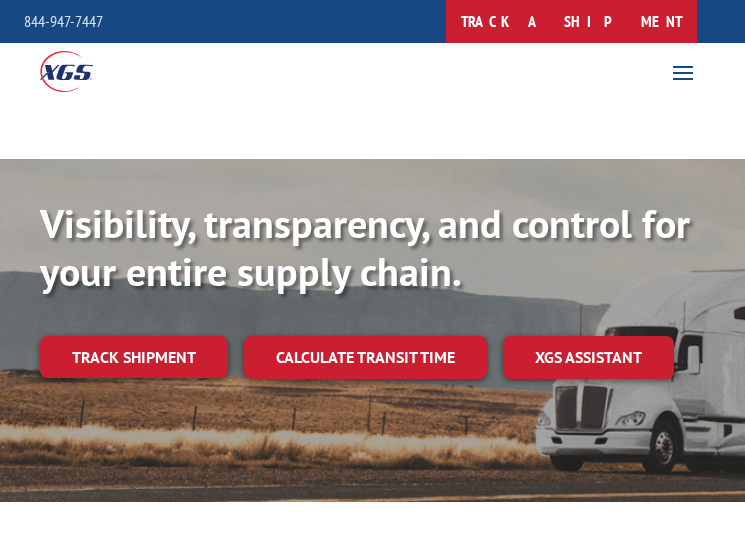 click on "track a shipment" at bounding box center (571, 21) 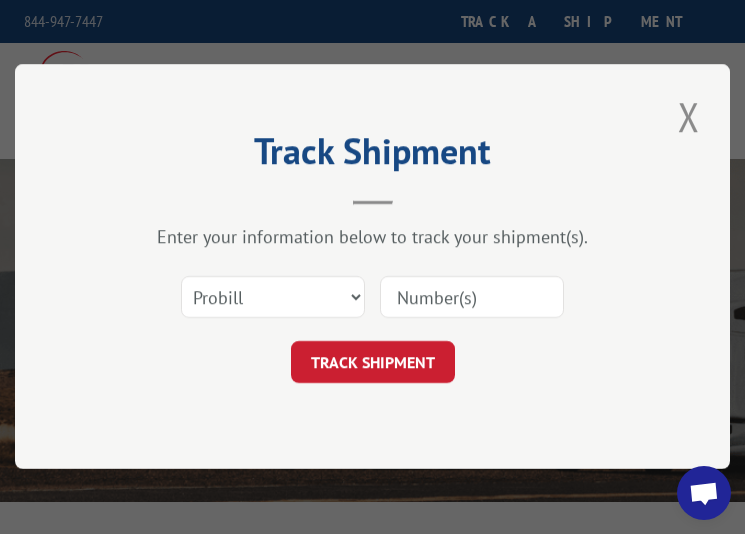 click at bounding box center [472, 298] 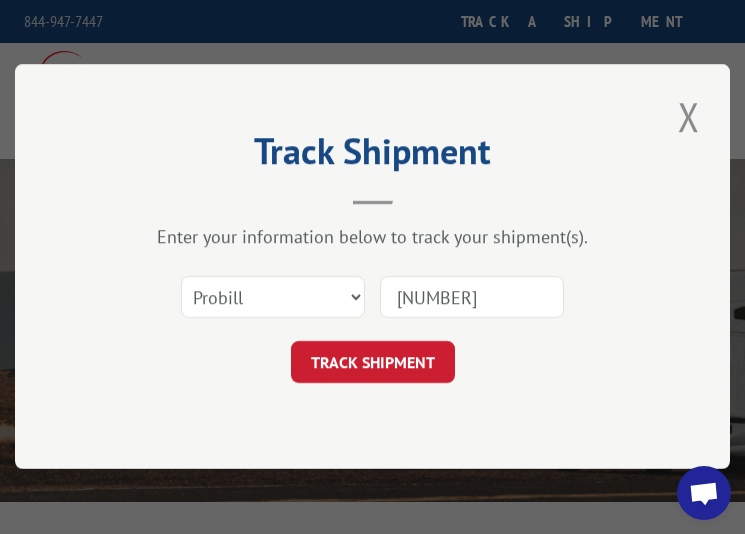 type on "17401708" 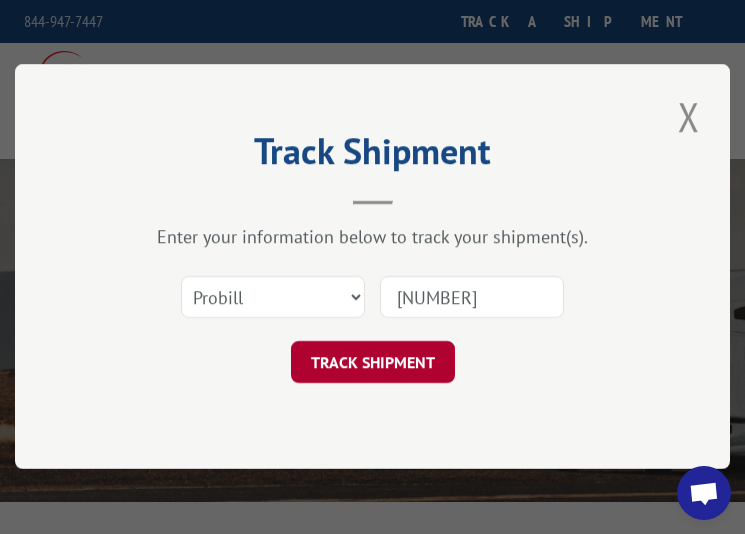click on "Track Shipment Enter your information below to track your shipment(s). Select category... Probill BOL PO 17401708 TRACK SHIPMENT" at bounding box center (372, 266) 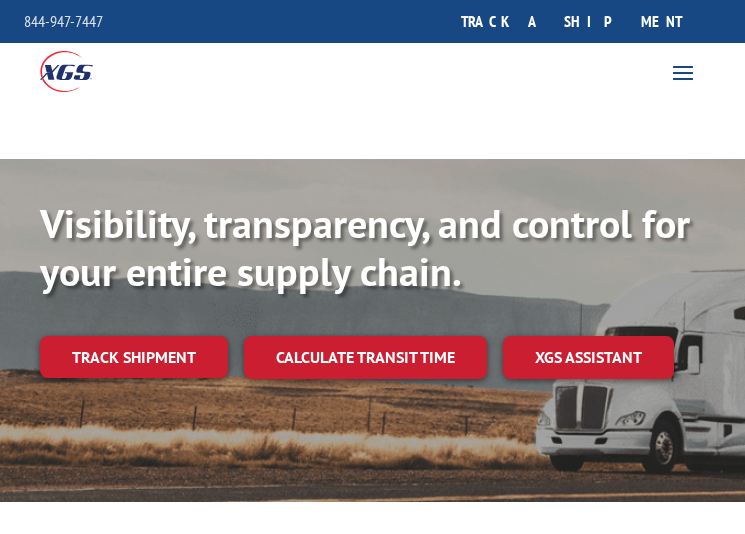scroll, scrollTop: 0, scrollLeft: 0, axis: both 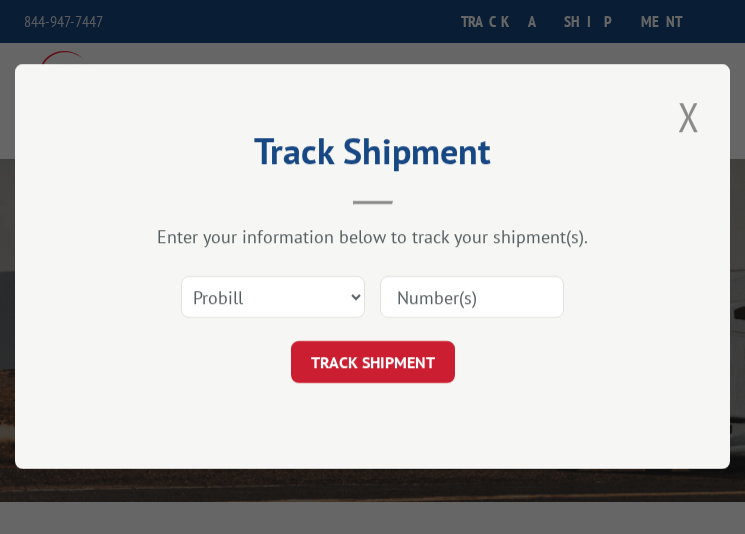 click at bounding box center (472, 298) 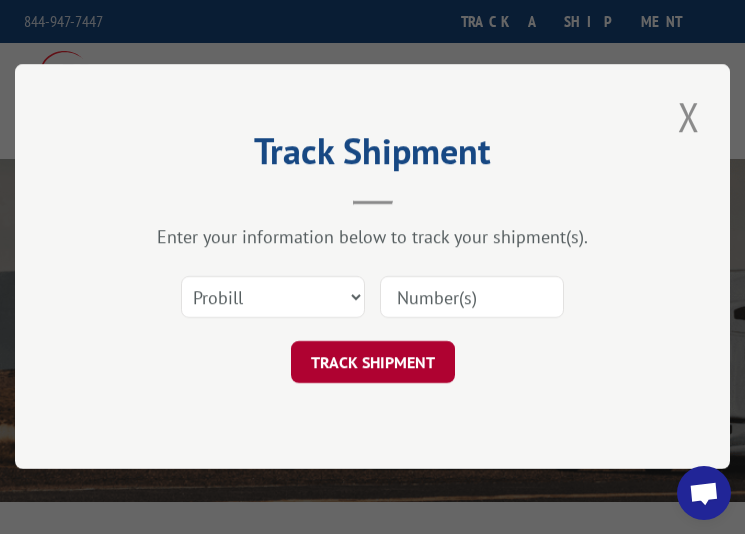 paste on "17401707" 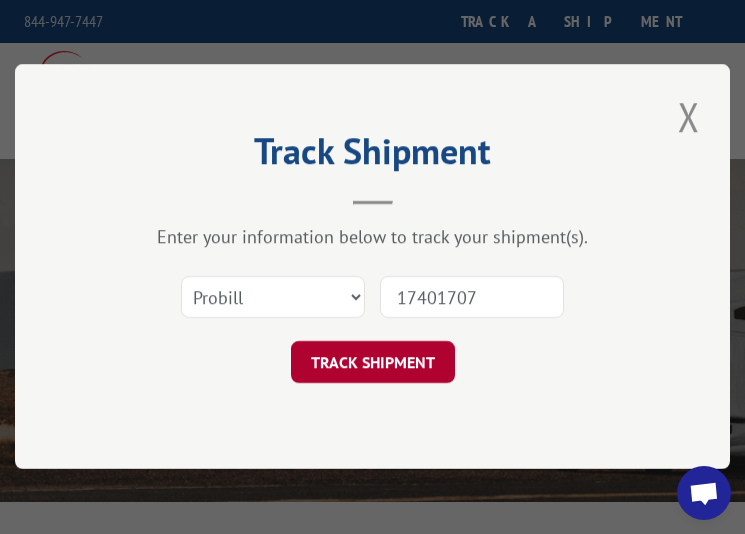 type on "17401707" 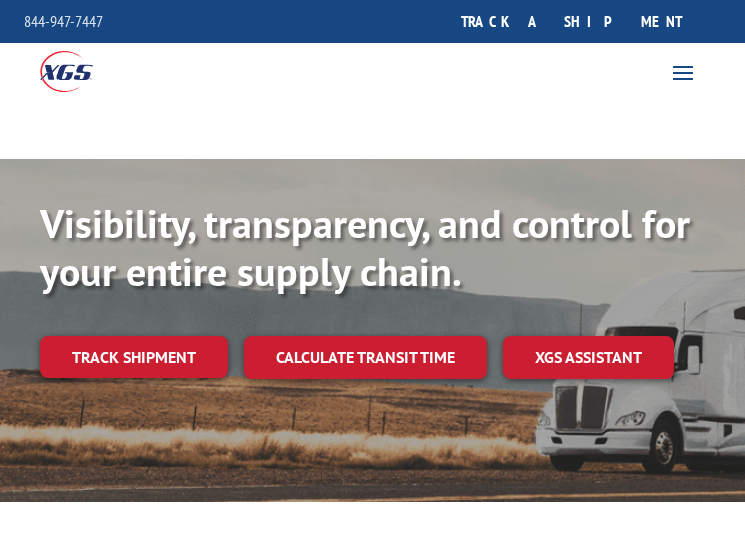 scroll, scrollTop: 0, scrollLeft: 0, axis: both 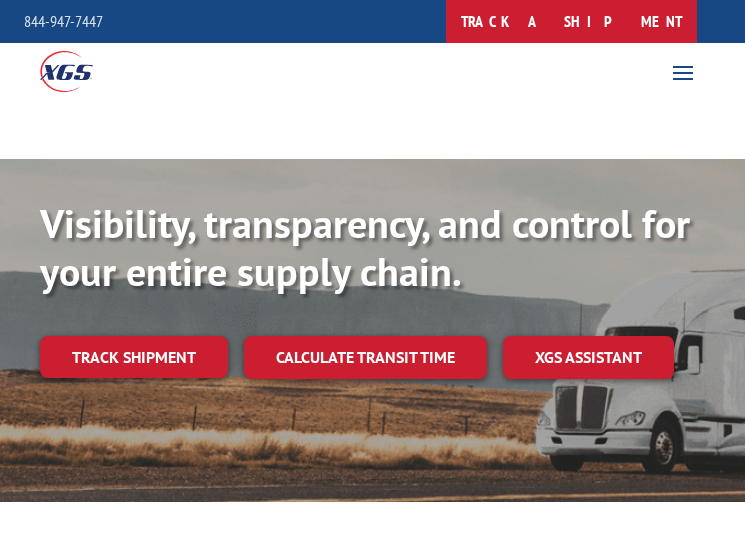 click on "track a shipment" at bounding box center [571, 21] 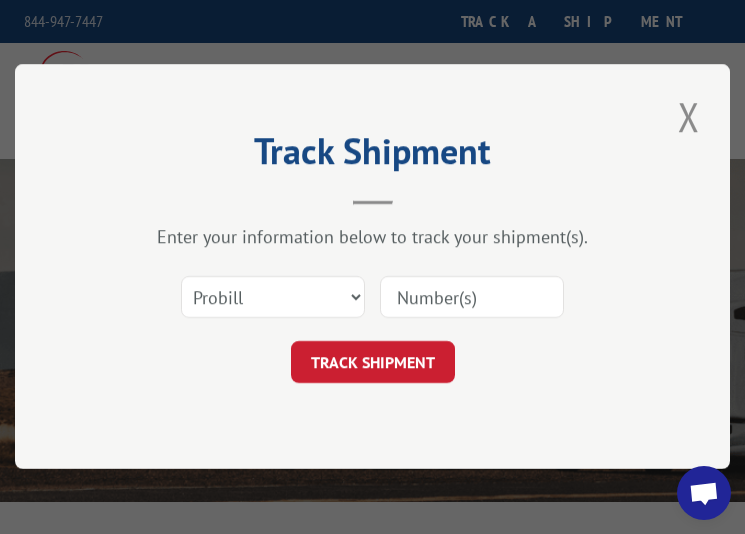 click at bounding box center [472, 298] 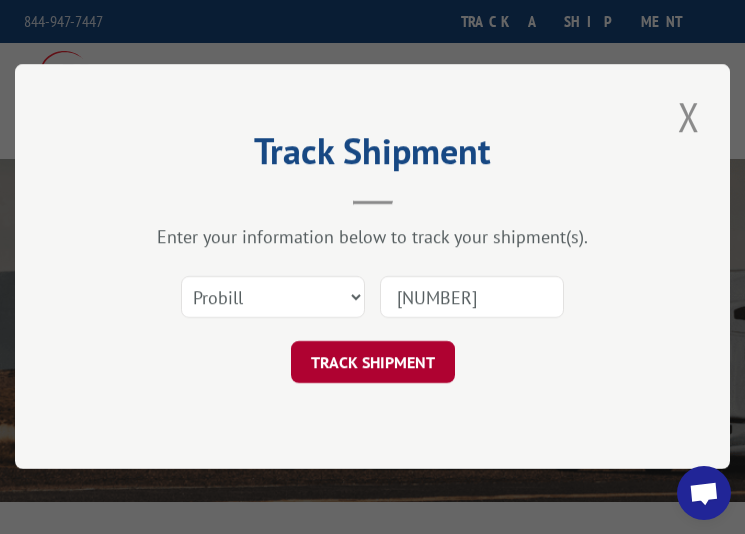 type on "17401702" 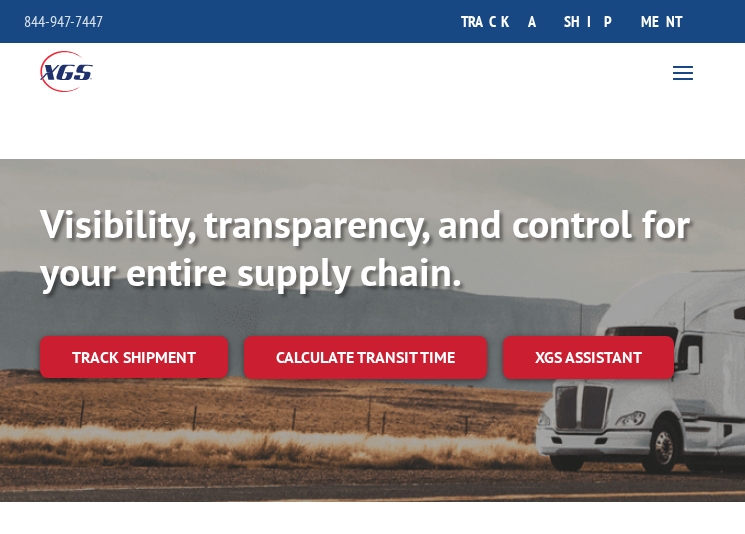 click on "track a shipment" at bounding box center (571, 21) 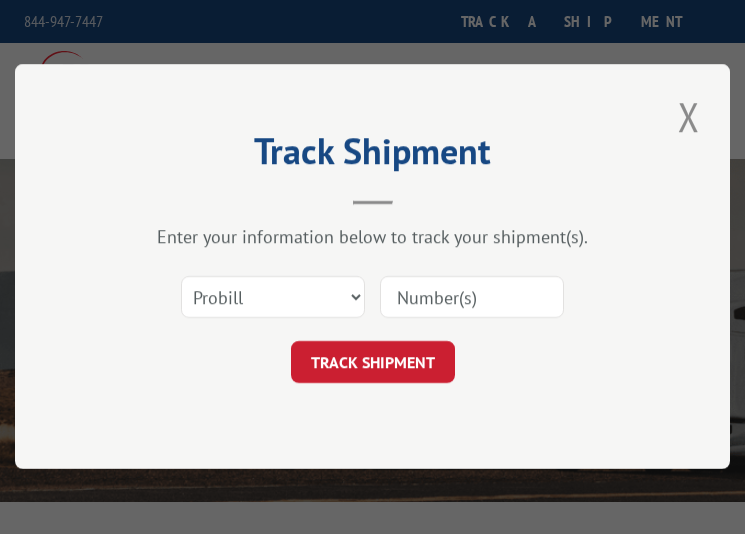 click at bounding box center (472, 298) 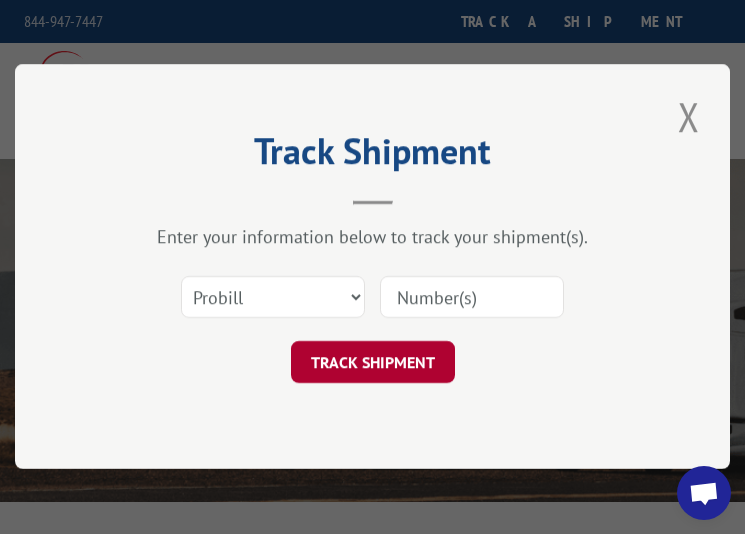 paste on "[NUMBER]" 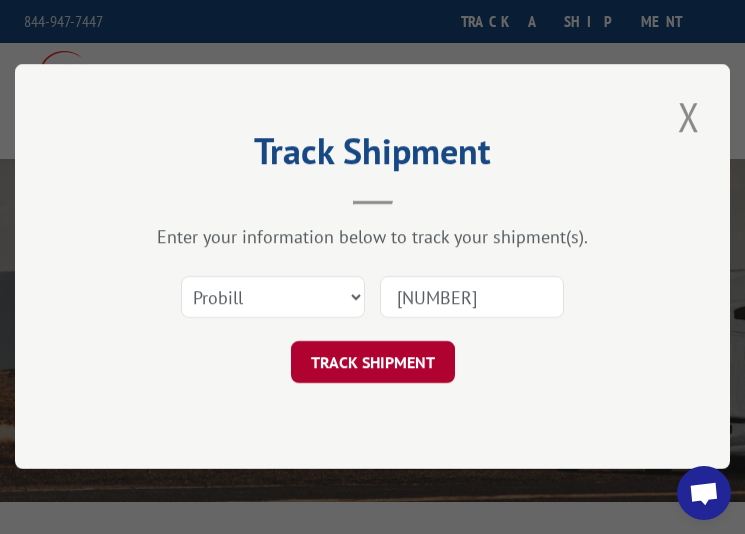 type on "[NUMBER]" 